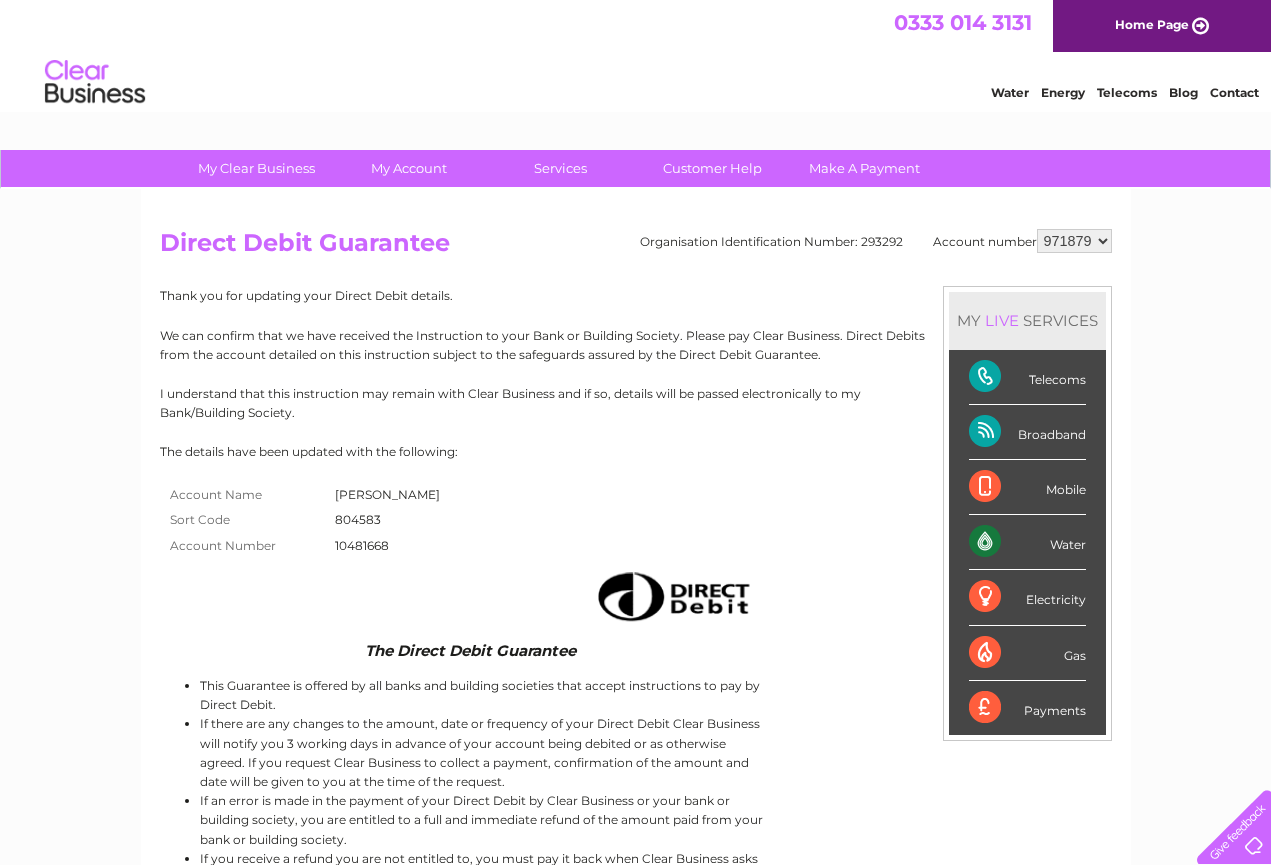 scroll, scrollTop: 0, scrollLeft: 0, axis: both 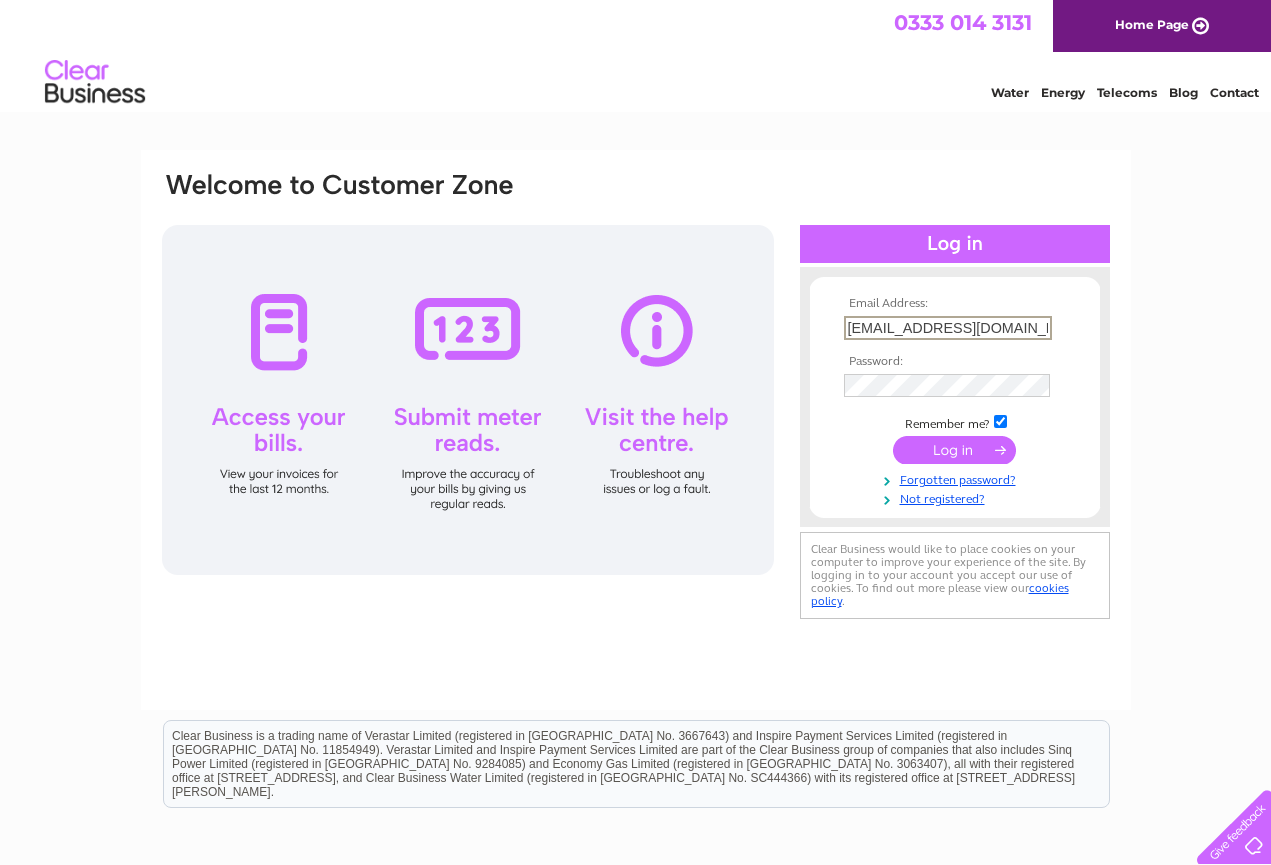 type on "stodd_plumber@hotmail.co.uk" 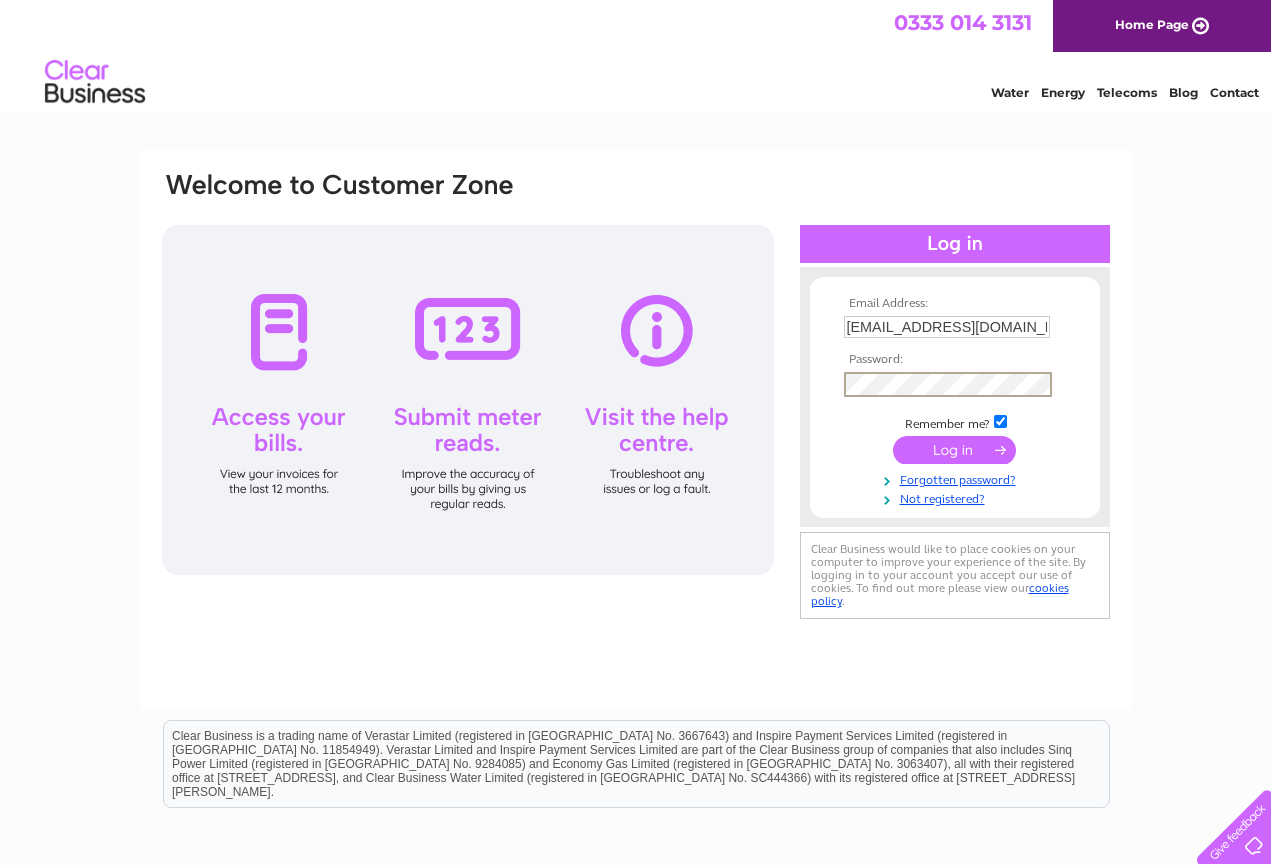 click at bounding box center [954, 450] 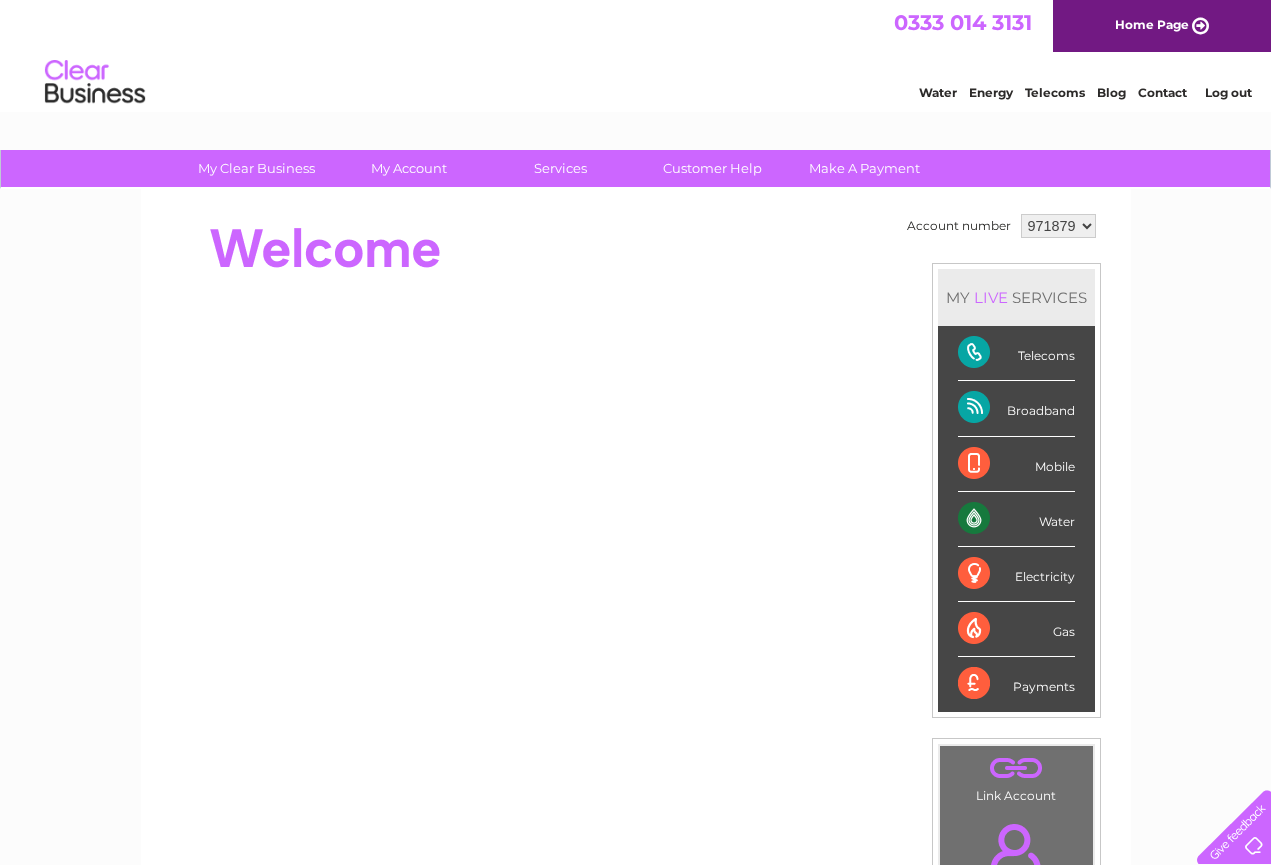 scroll, scrollTop: 0, scrollLeft: 0, axis: both 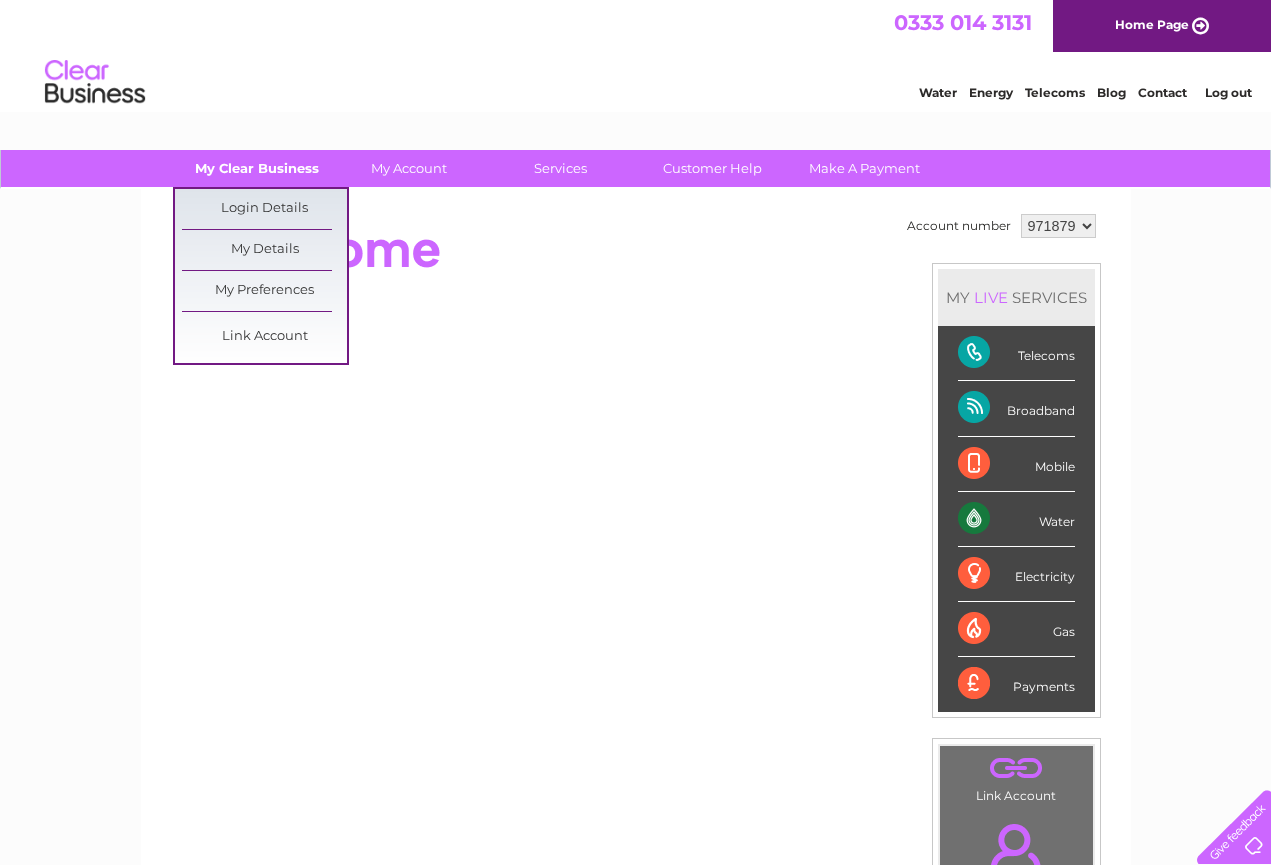 click on "My Clear Business" at bounding box center [256, 168] 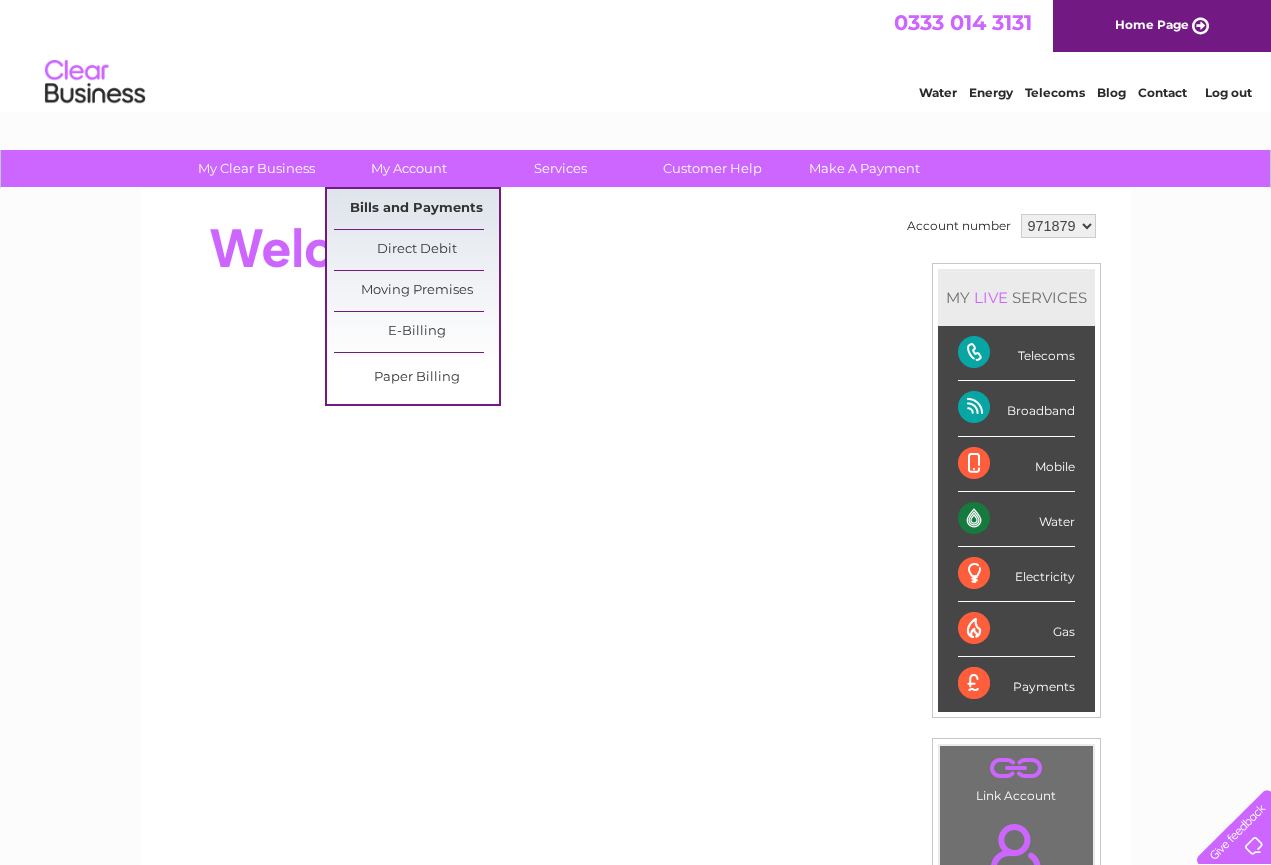 click on "Bills and Payments" at bounding box center (416, 209) 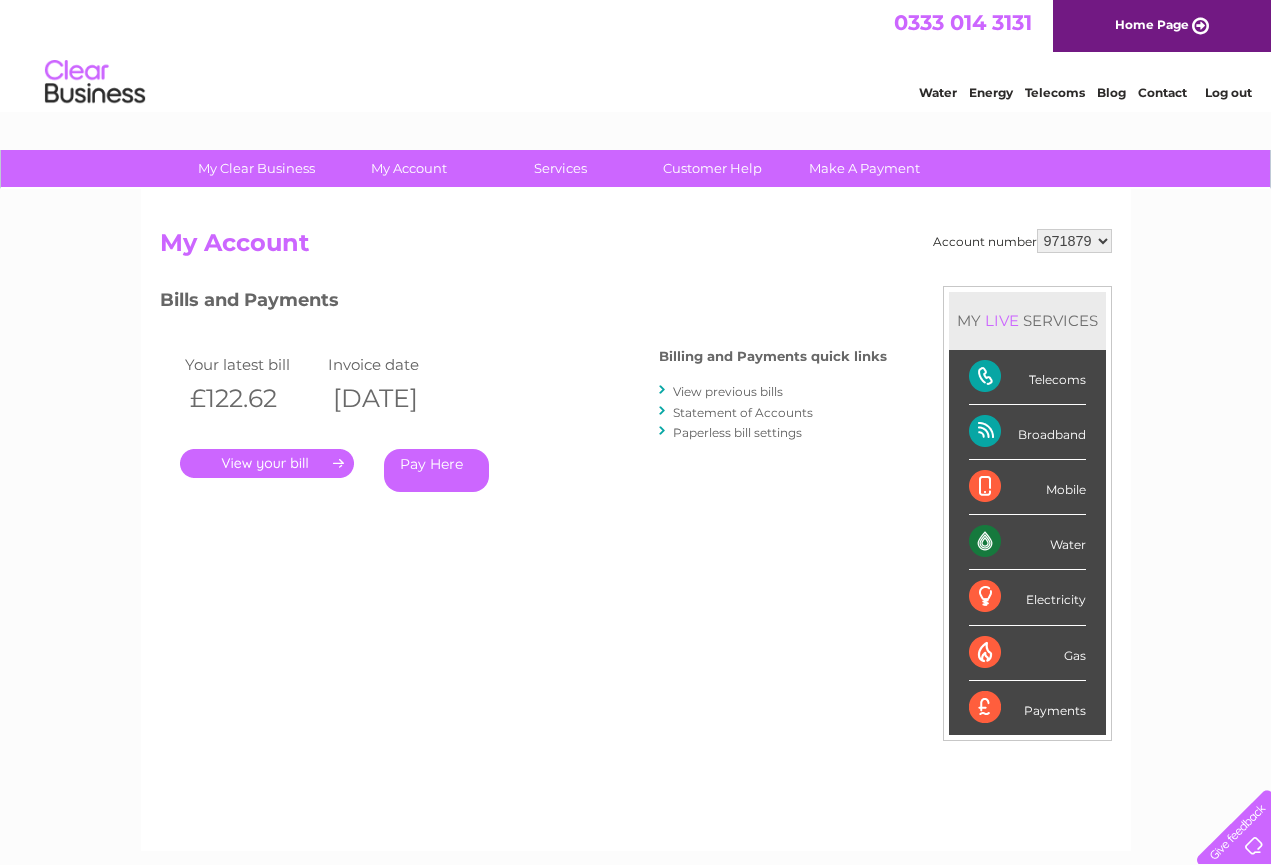 scroll, scrollTop: 0, scrollLeft: 0, axis: both 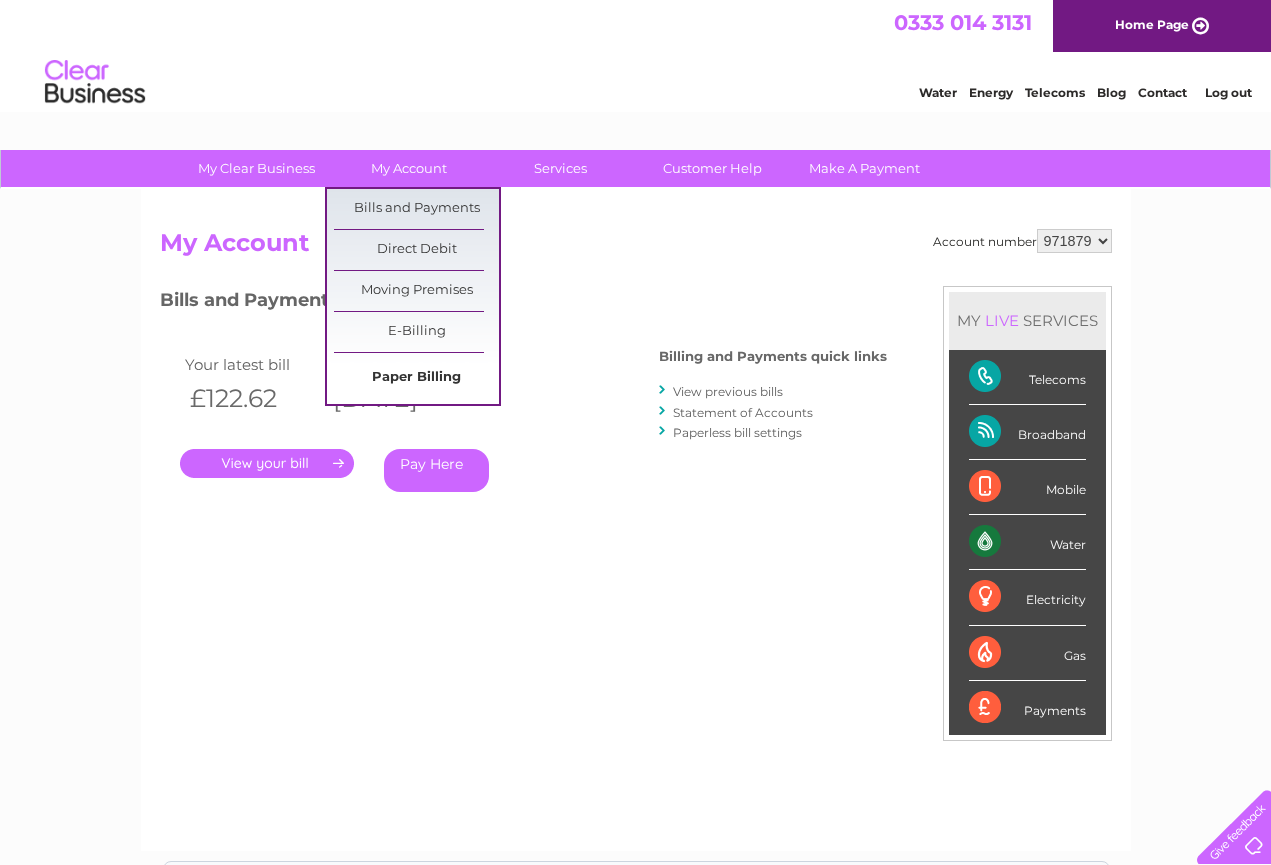 click on "Paper Billing" at bounding box center (416, 378) 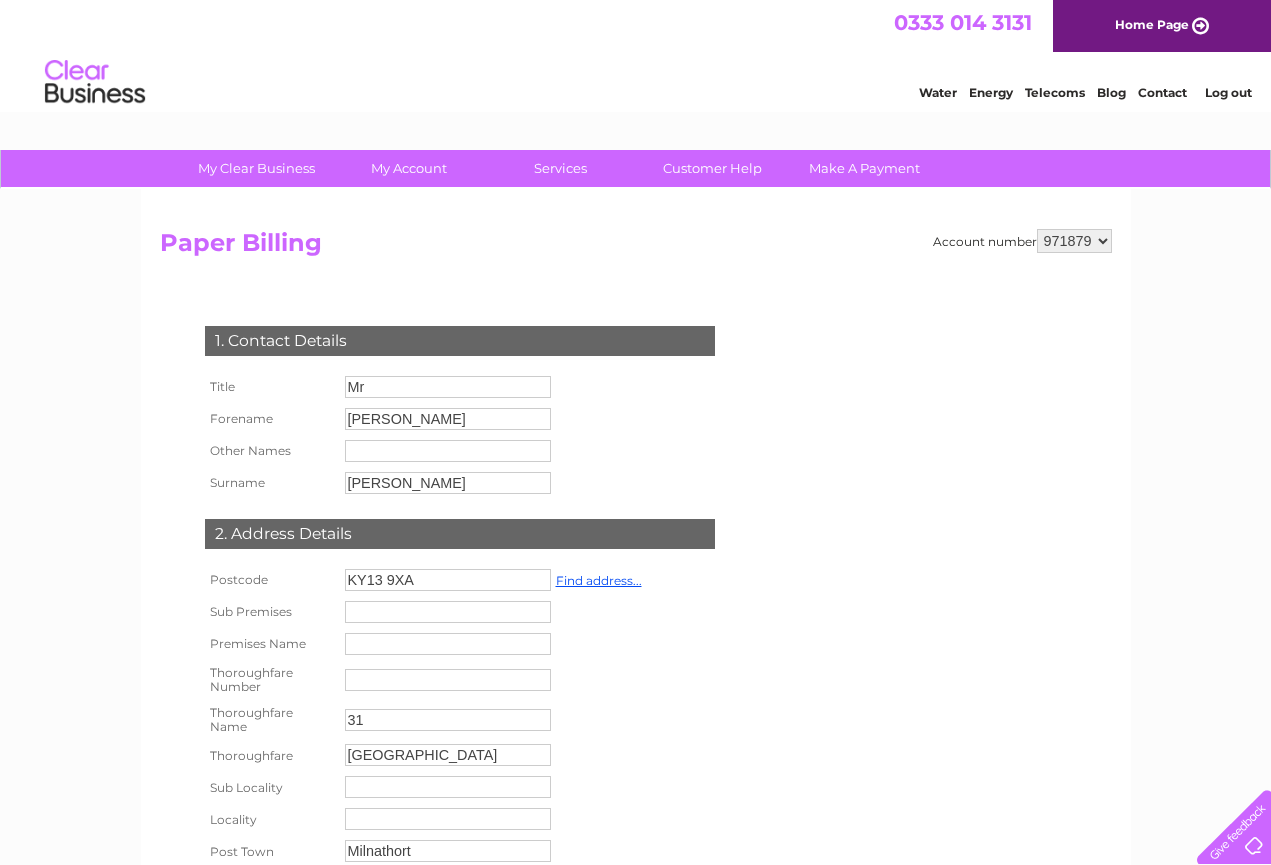 scroll, scrollTop: 0, scrollLeft: 0, axis: both 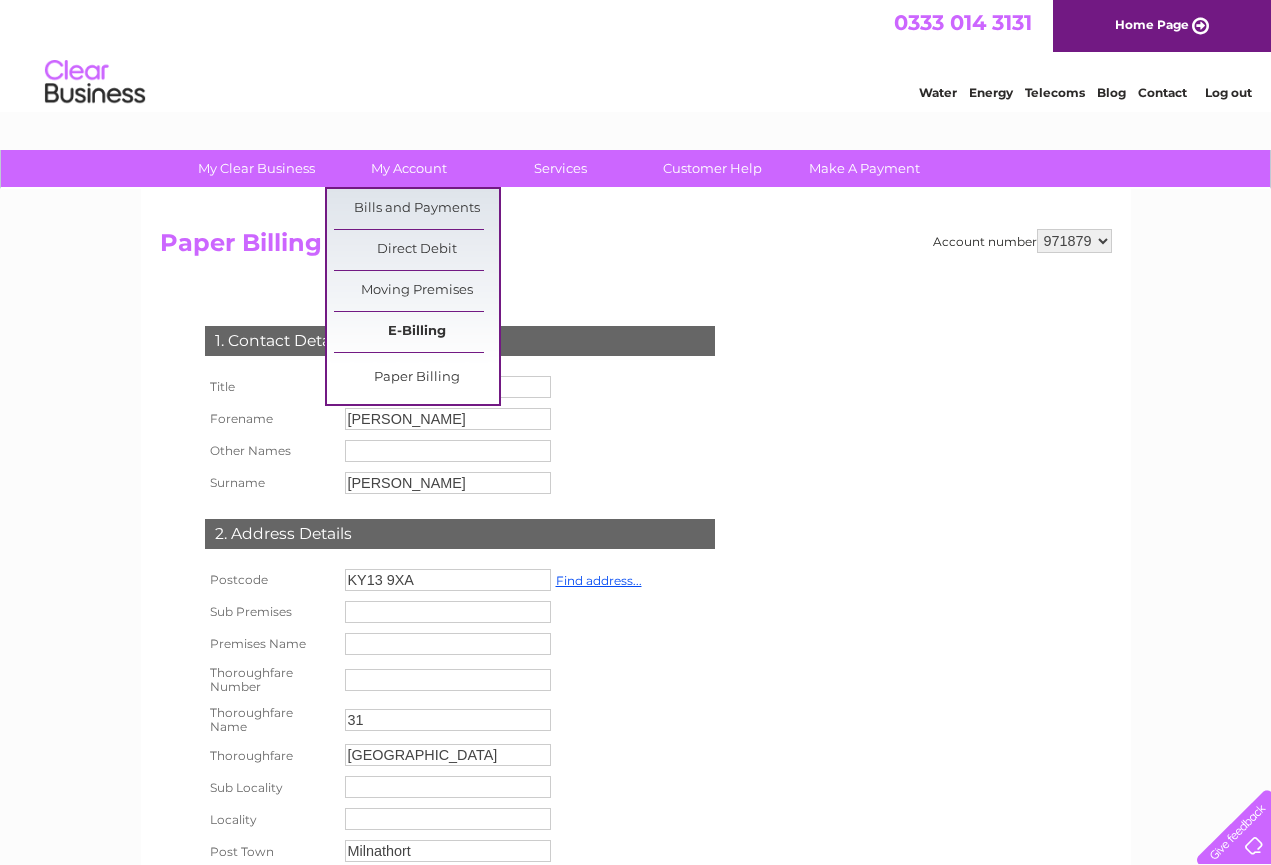 click on "E-Billing" at bounding box center [416, 332] 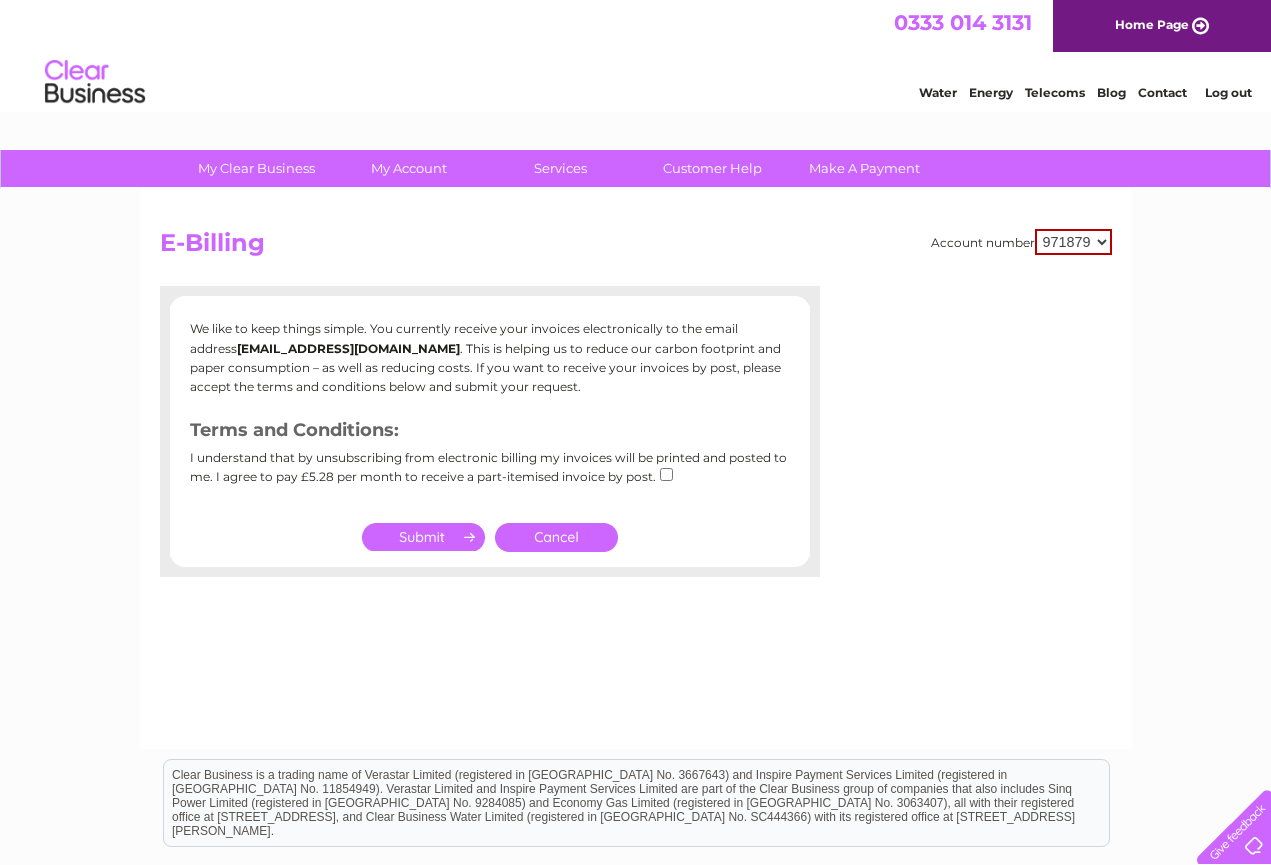 scroll, scrollTop: 0, scrollLeft: 0, axis: both 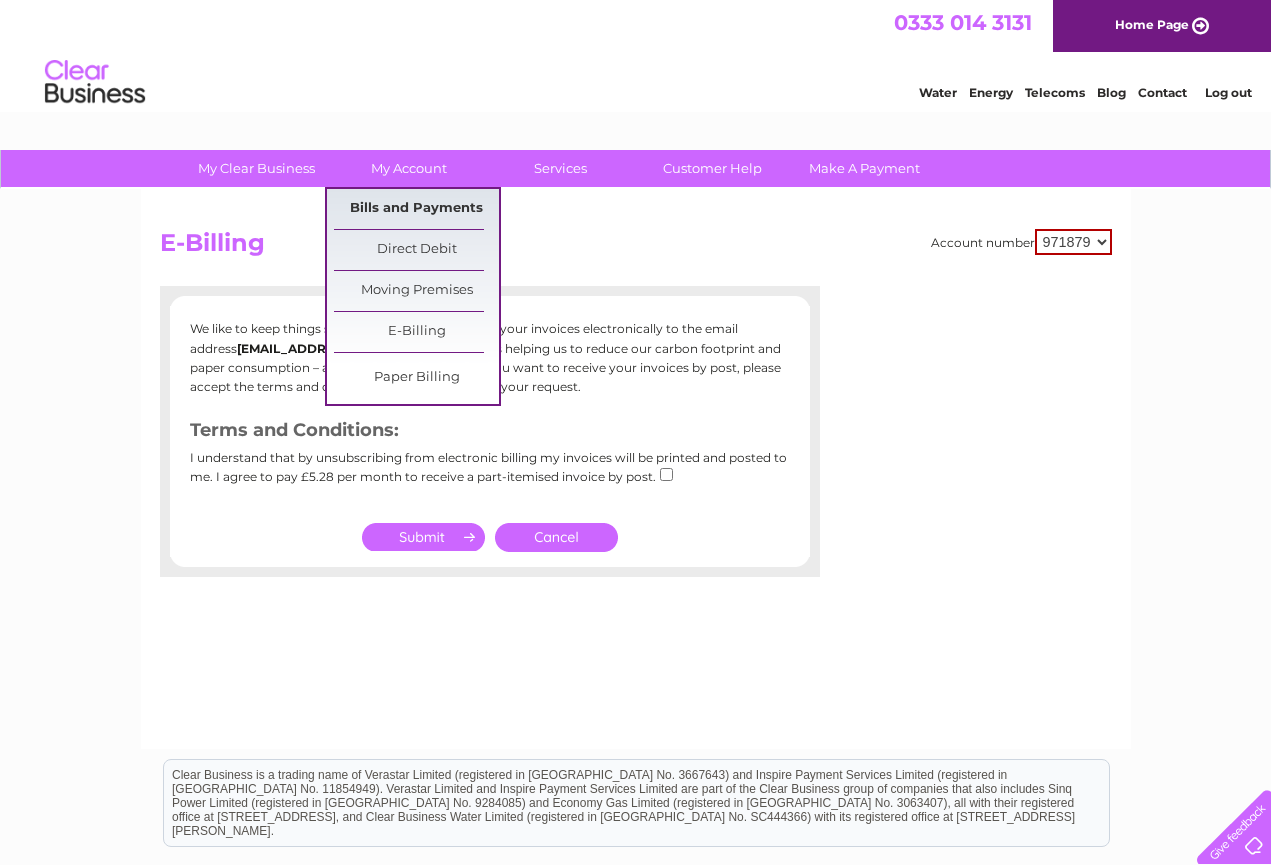 click on "Bills and Payments" at bounding box center [416, 209] 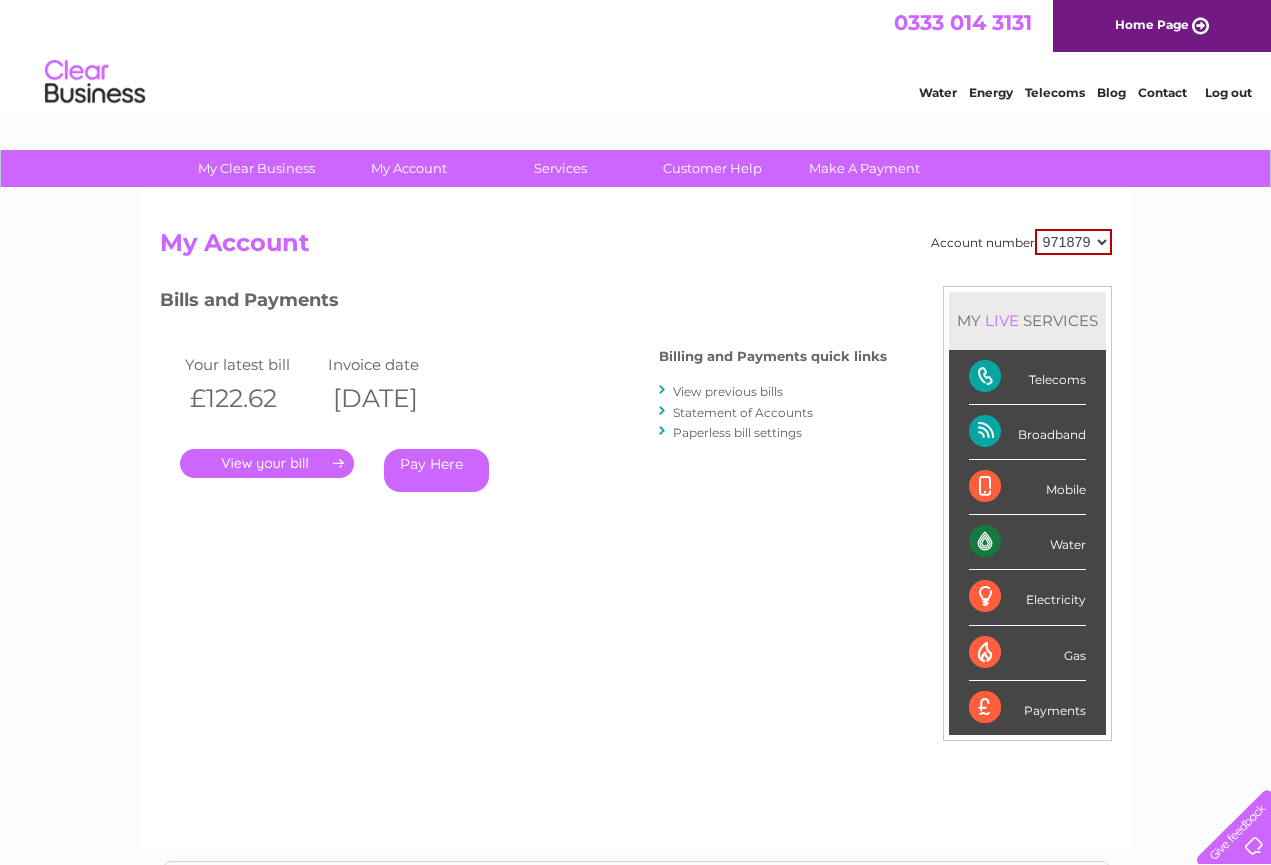 scroll, scrollTop: 0, scrollLeft: 0, axis: both 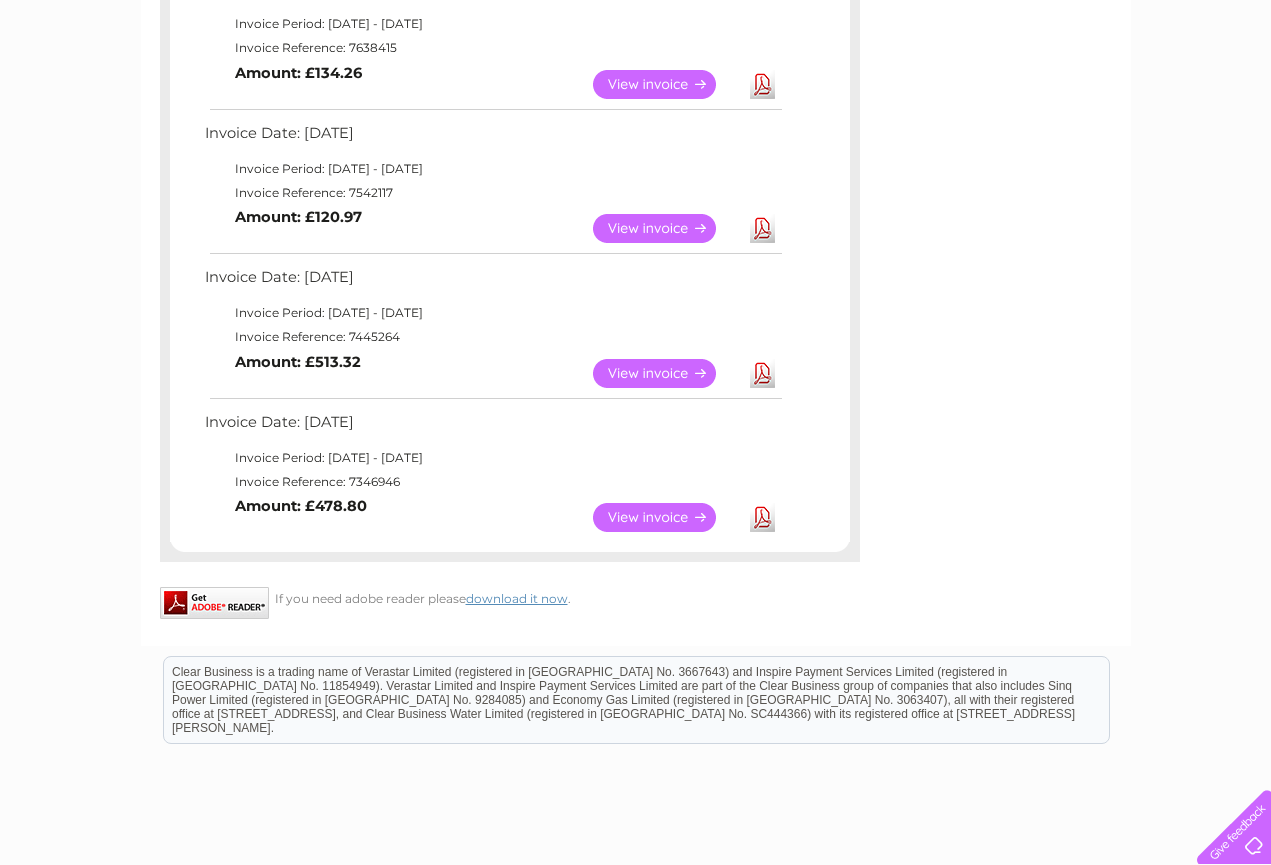 click on "View" at bounding box center (666, 228) 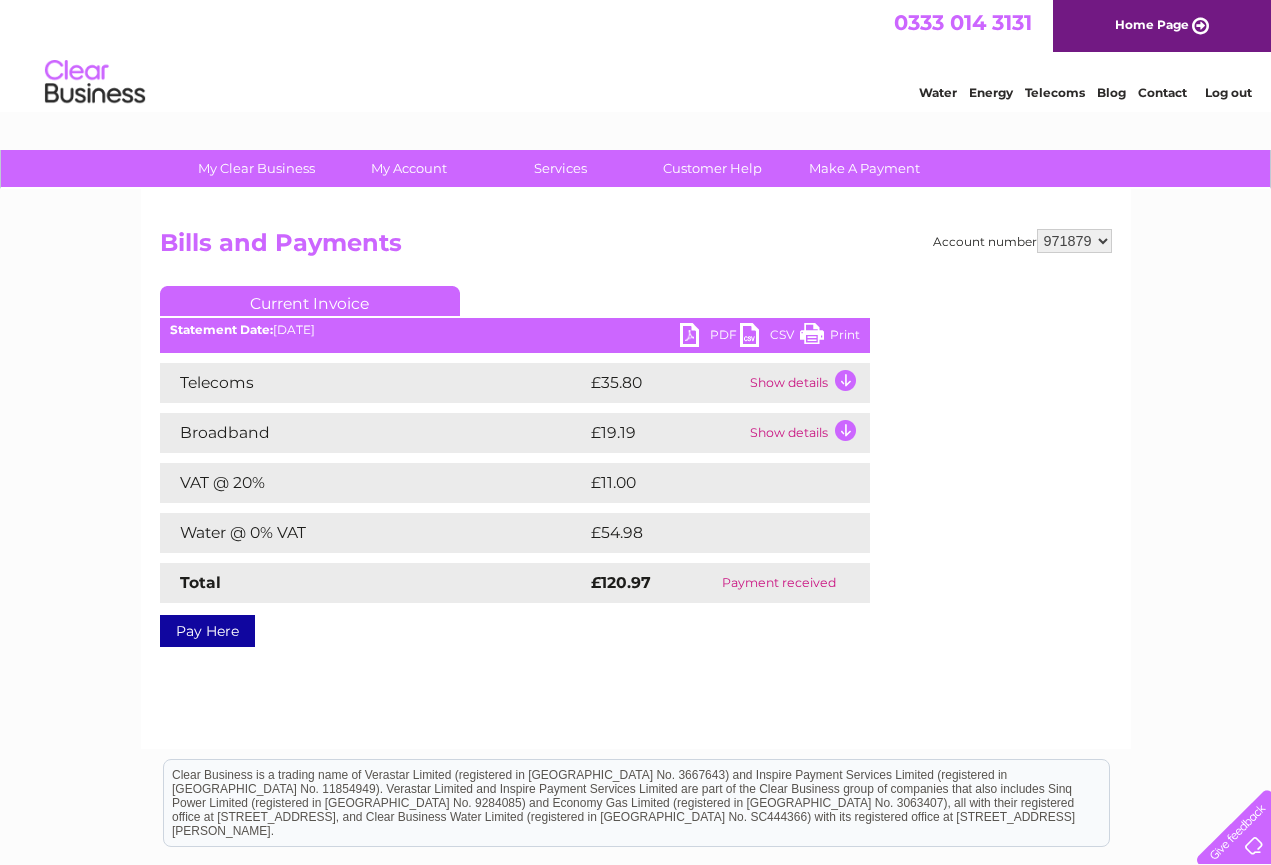scroll, scrollTop: 0, scrollLeft: 0, axis: both 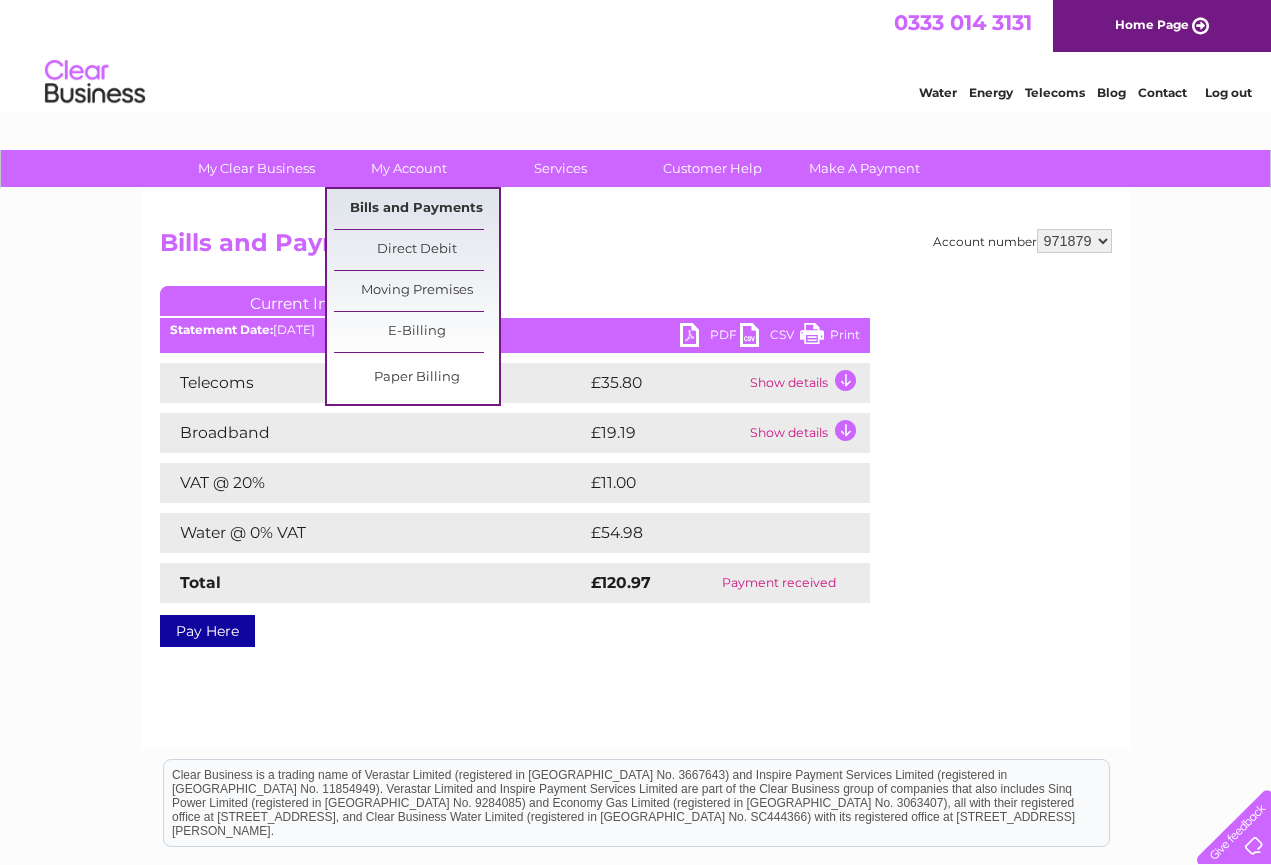 click on "Bills and Payments" at bounding box center (416, 209) 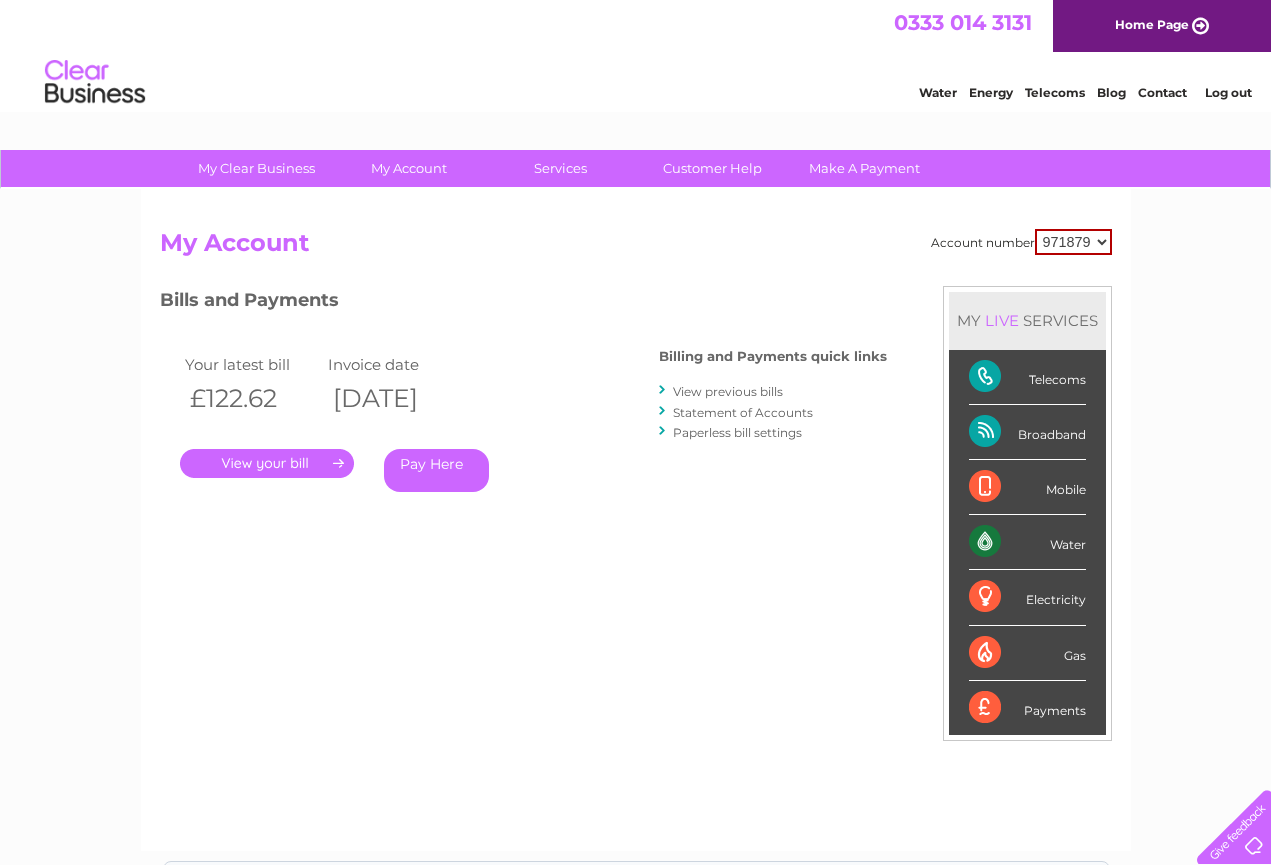 scroll, scrollTop: 0, scrollLeft: 0, axis: both 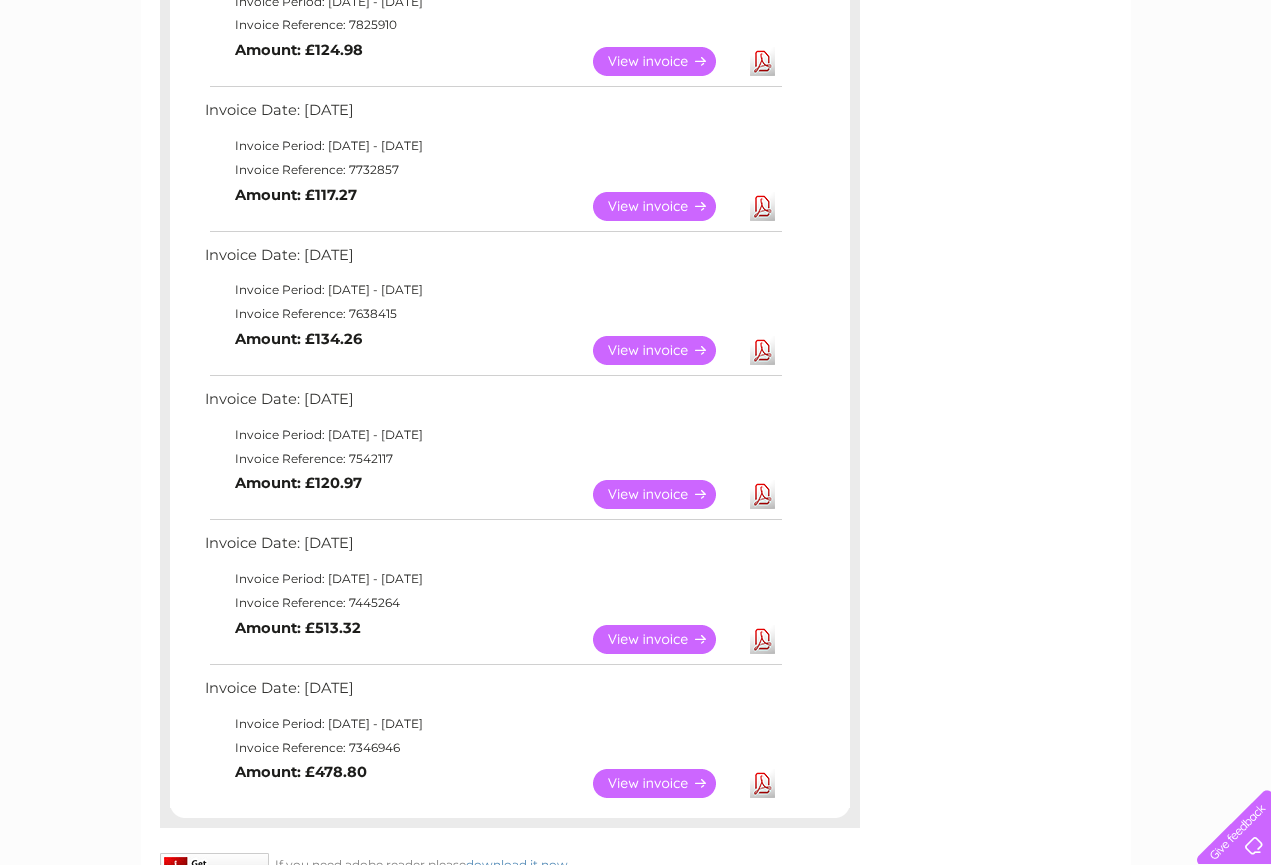 click on "Account number    971879
Previous Invoices
Download or view any of your previous invoices below.
Filter by date
All
January
February
March
April
May
June
July
August
September
October
November
[DATE]
2024
2023
2022
Most Recent
Invoice Date: [DATE]
Invoice Period: [DATE] -  [DATE]
Invoice Reference: 7917740
View
Download" at bounding box center [636, 267] 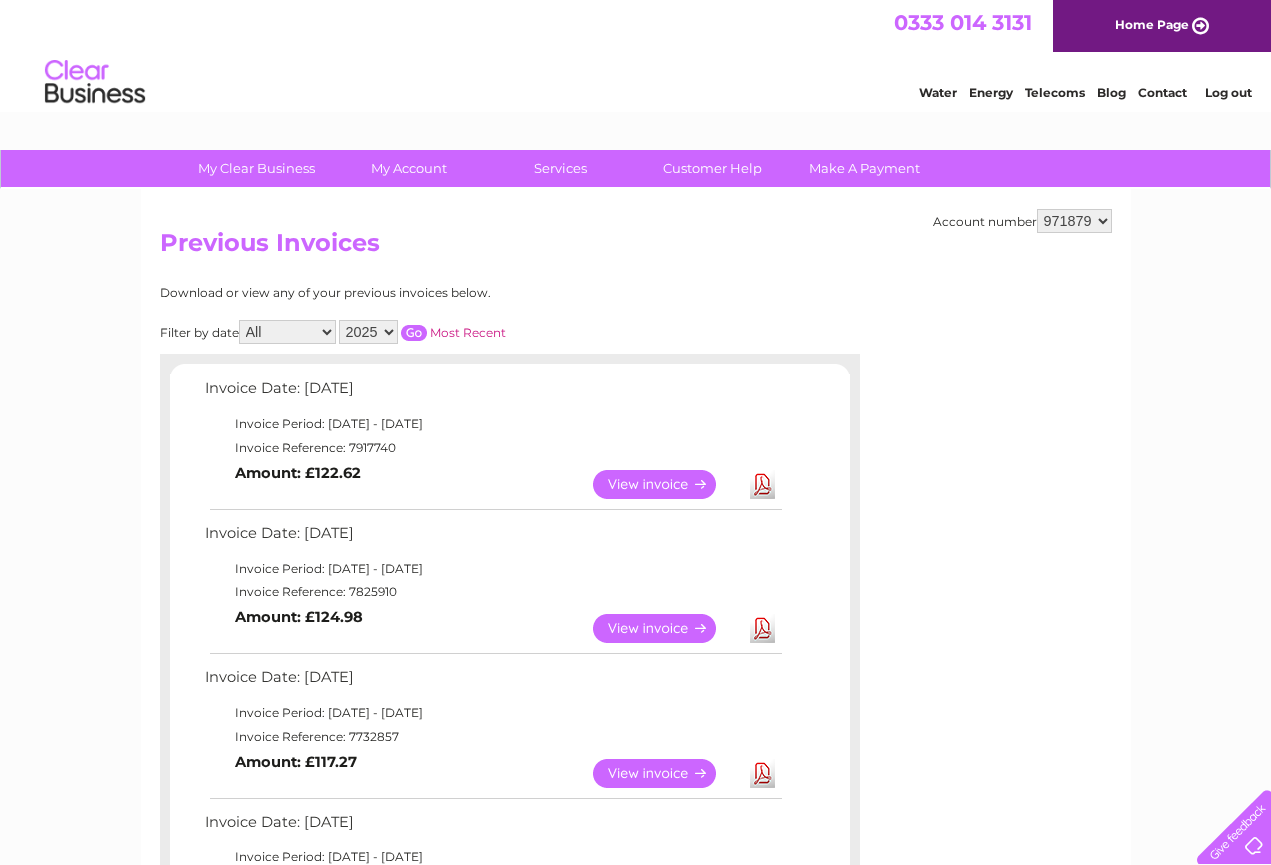 scroll, scrollTop: 0, scrollLeft: 0, axis: both 